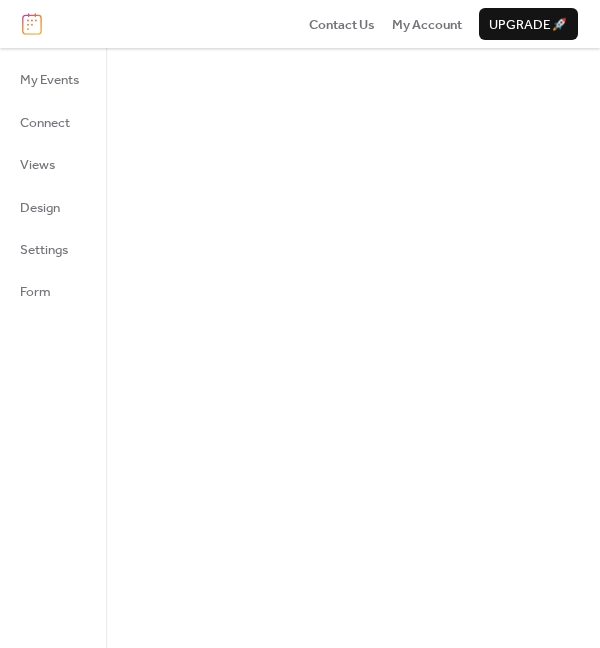 scroll, scrollTop: 0, scrollLeft: 0, axis: both 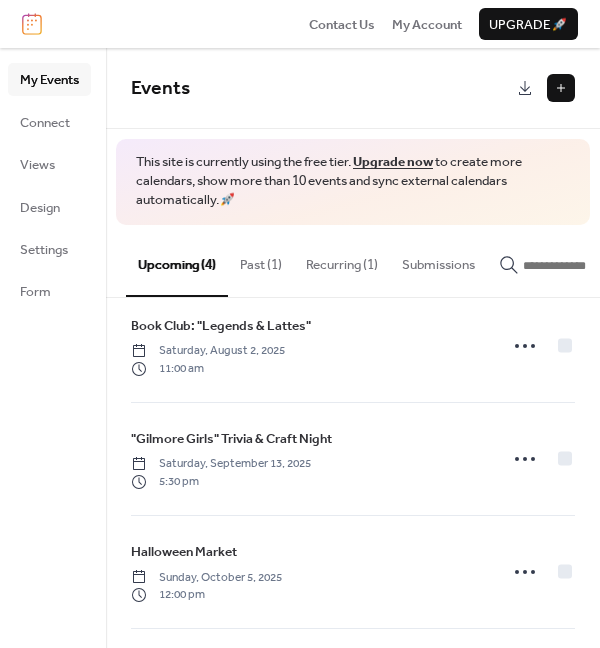 click on "Past (1)" at bounding box center [261, 260] 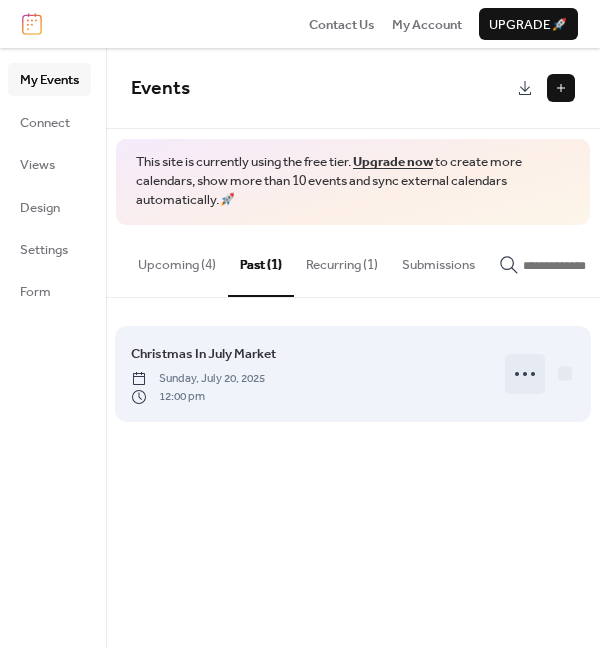 click 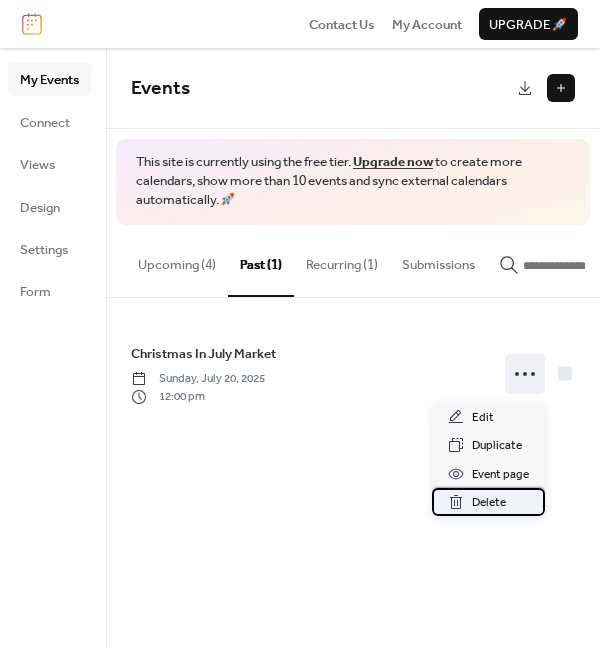 click on "Delete" at bounding box center [489, 503] 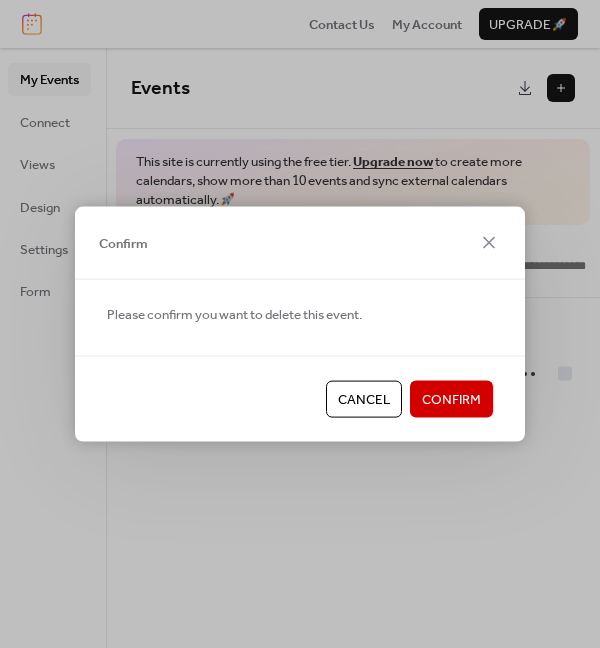 click on "Confirm" at bounding box center [451, 400] 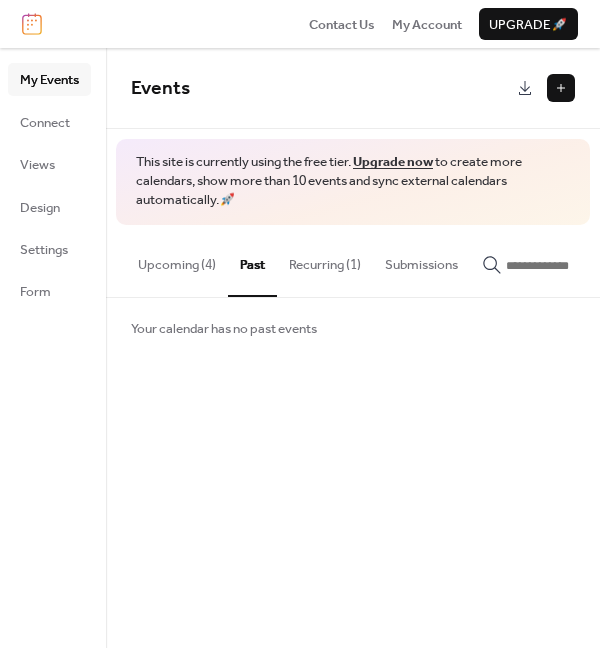 click on "Upcoming (4)" at bounding box center [177, 260] 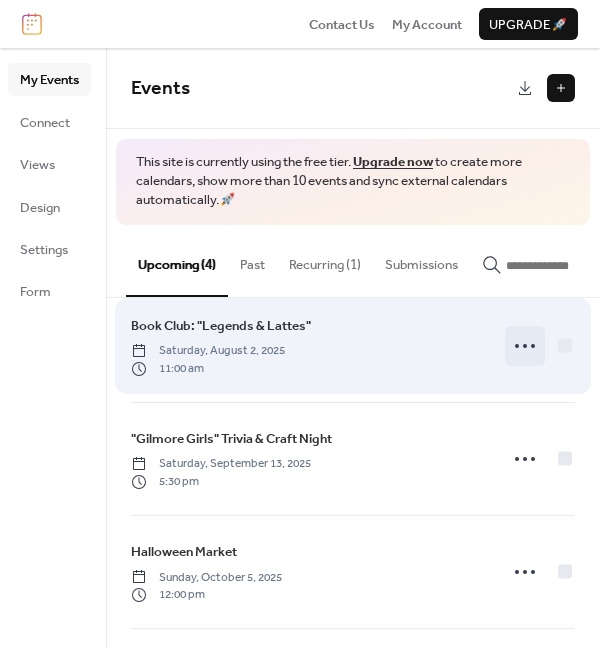 click 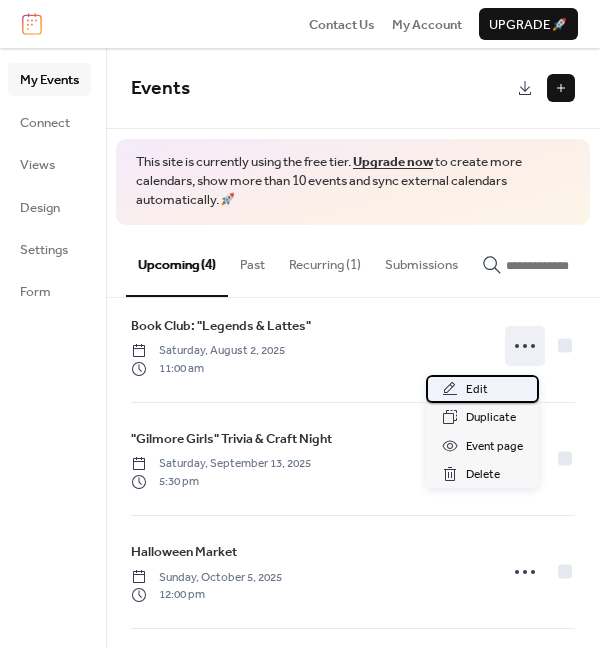 click on "Edit" at bounding box center [482, 389] 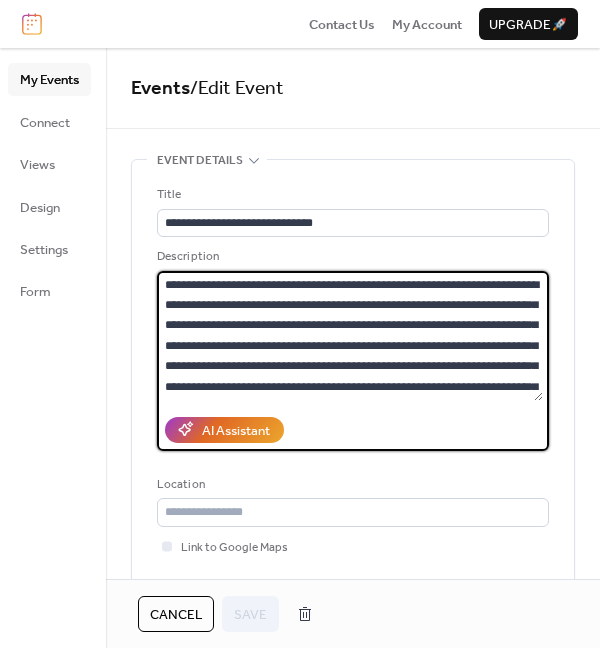 click on "**********" at bounding box center (350, 336) 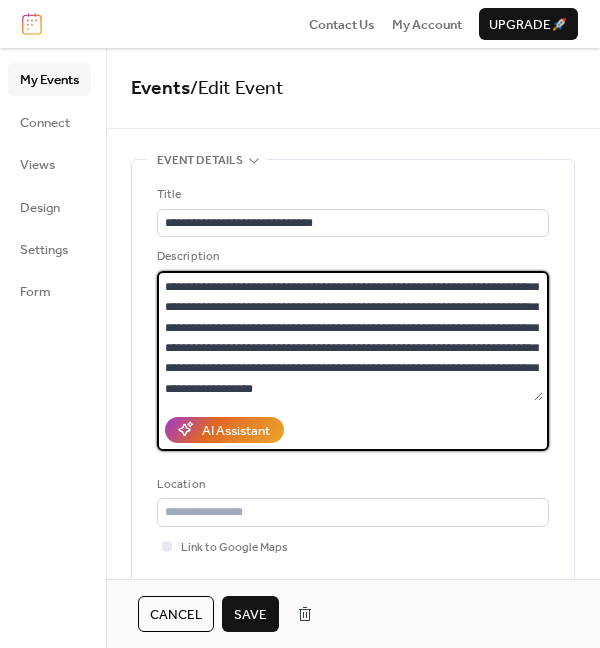 scroll, scrollTop: 1, scrollLeft: 0, axis: vertical 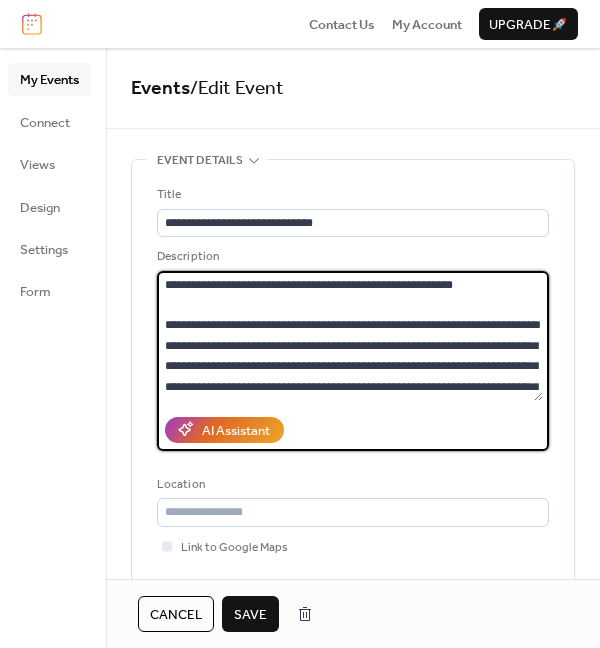 drag, startPoint x: 468, startPoint y: 290, endPoint x: 80, endPoint y: 272, distance: 388.4173 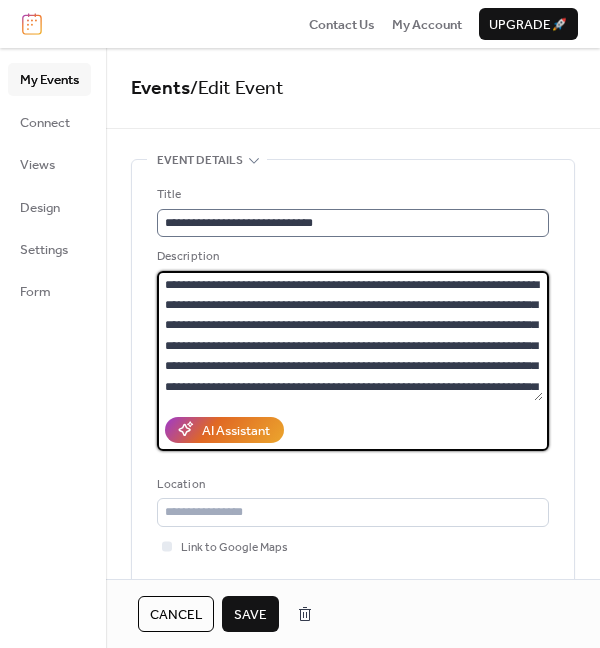 type on "**********" 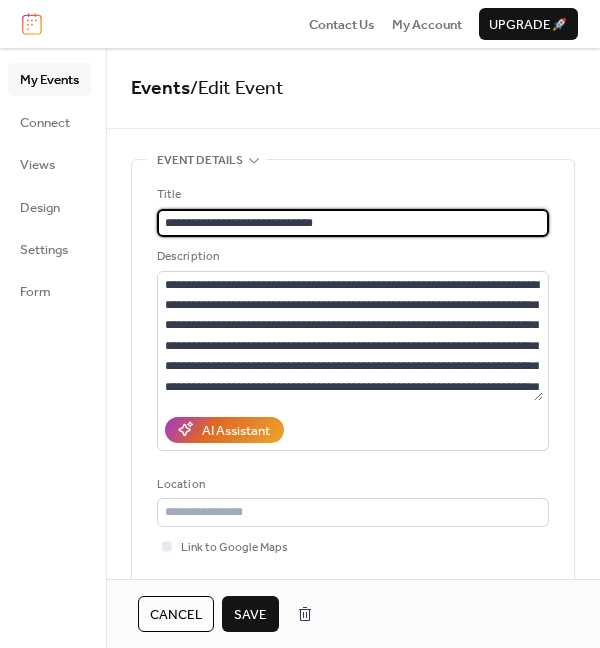 drag, startPoint x: 339, startPoint y: 219, endPoint x: 226, endPoint y: 219, distance: 113 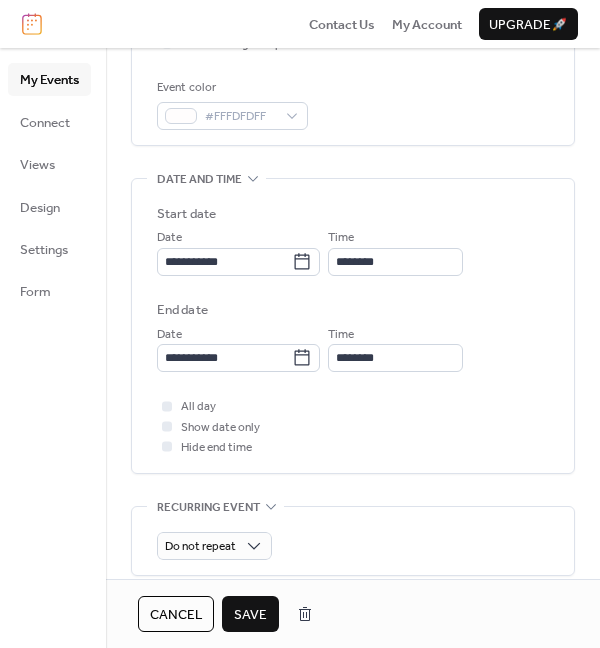 scroll, scrollTop: 505, scrollLeft: 0, axis: vertical 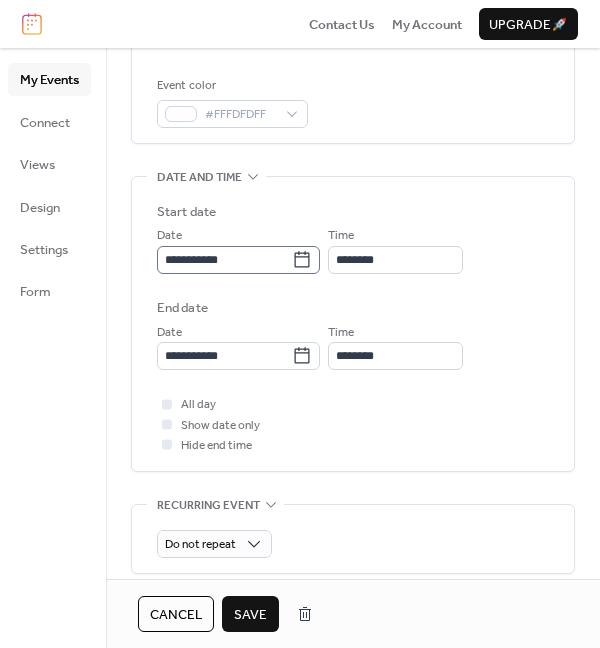 type on "**********" 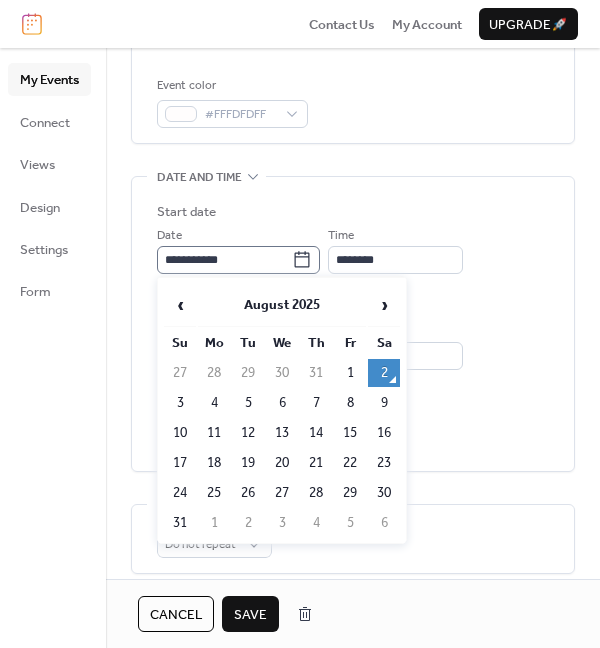 click 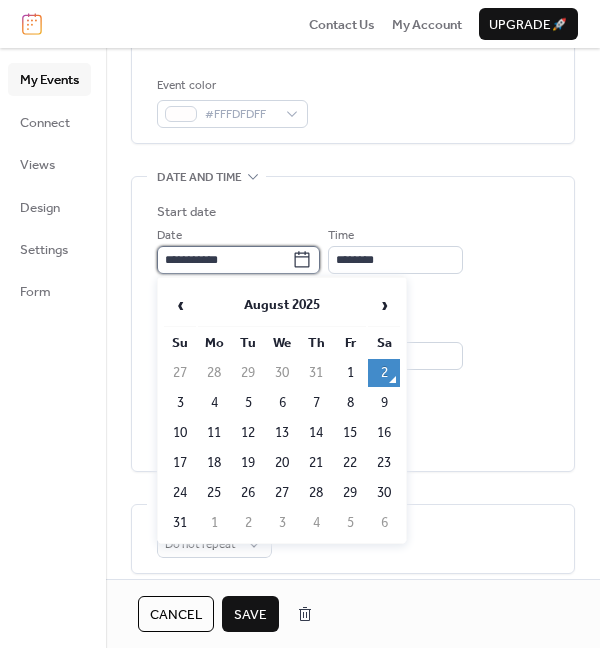click on "**********" at bounding box center (224, 260) 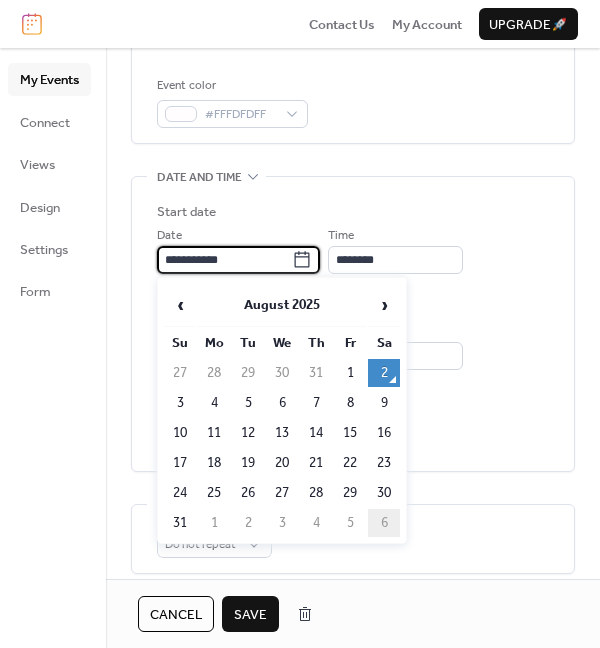 click on "6" at bounding box center [384, 523] 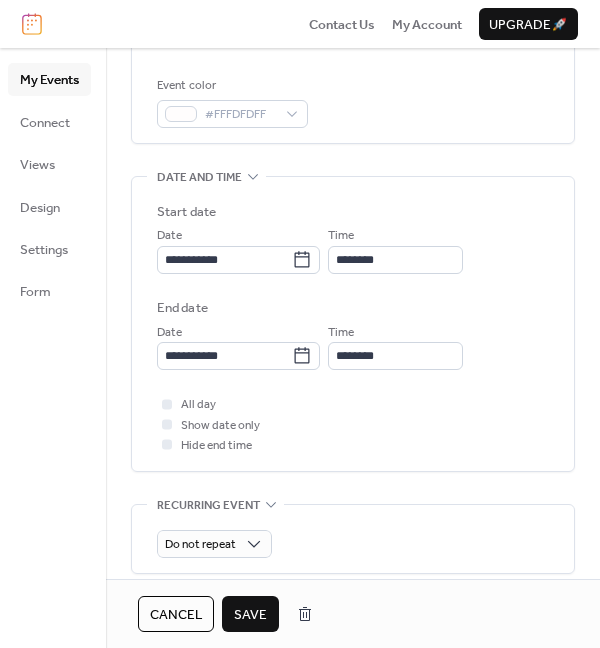 type on "**********" 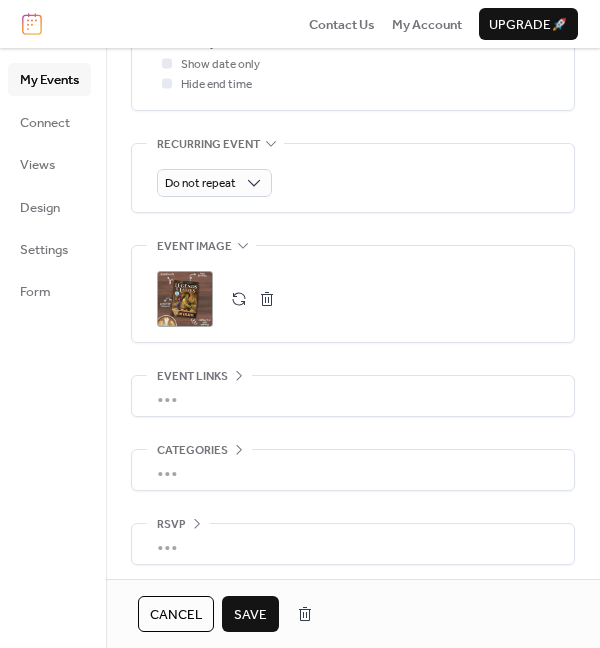 scroll, scrollTop: 868, scrollLeft: 0, axis: vertical 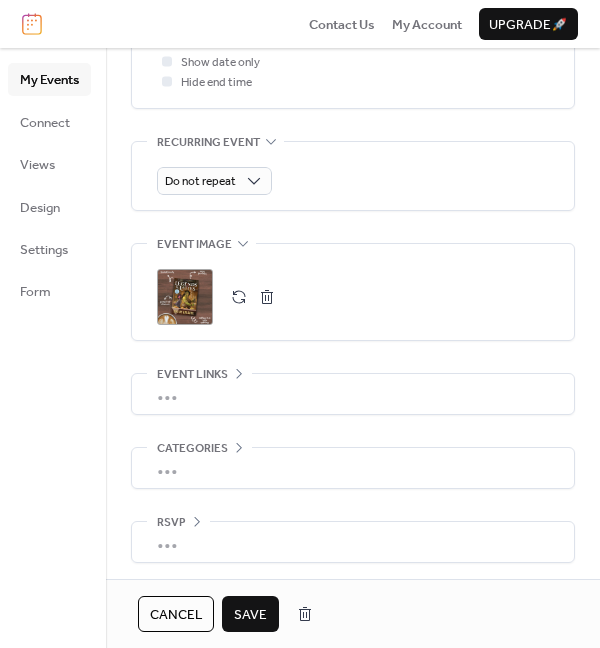 click at bounding box center [267, 297] 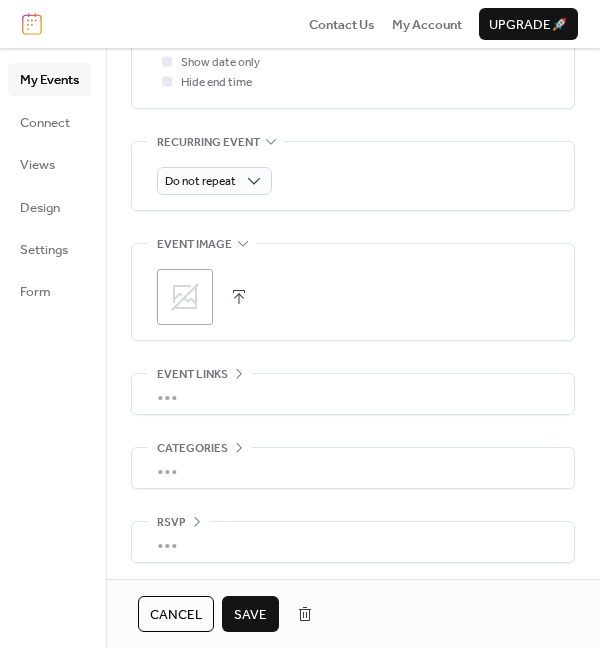 click on ";" at bounding box center [185, 297] 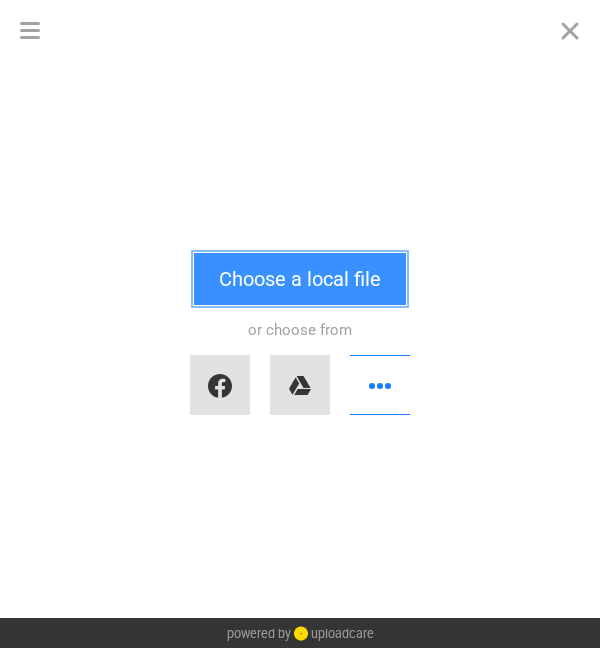 click on "Choose a local file" at bounding box center (300, 279) 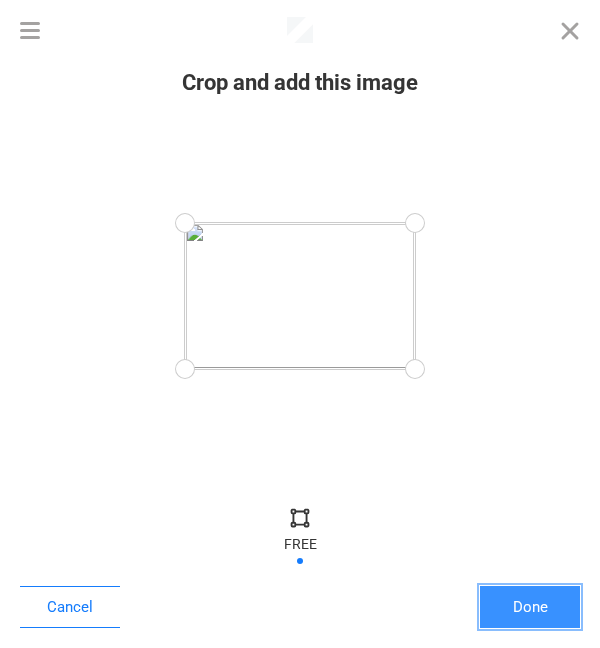 click on "Done" at bounding box center (530, 607) 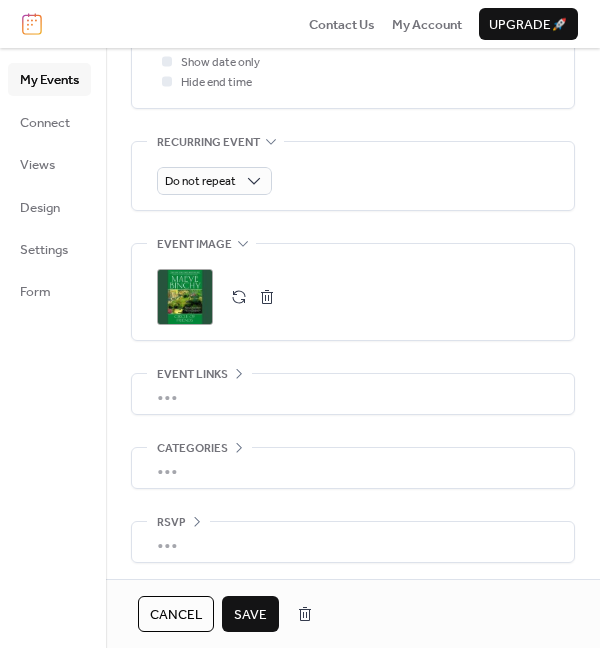 click on "Save" at bounding box center (250, 615) 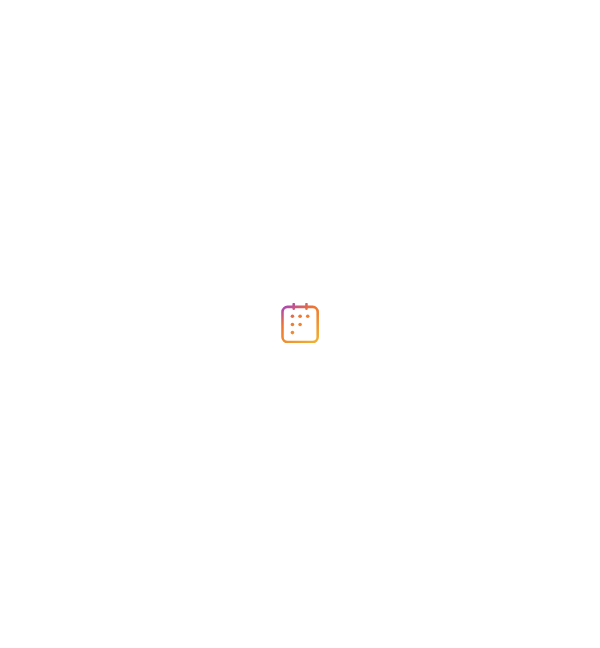 scroll, scrollTop: 0, scrollLeft: 0, axis: both 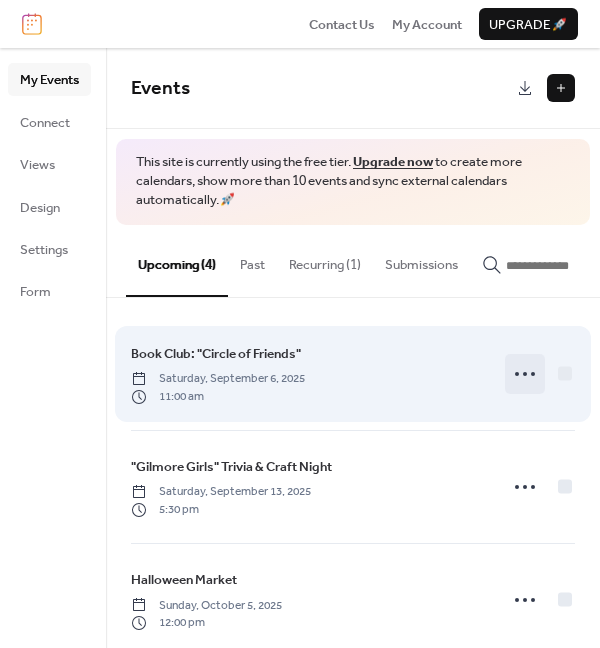 click 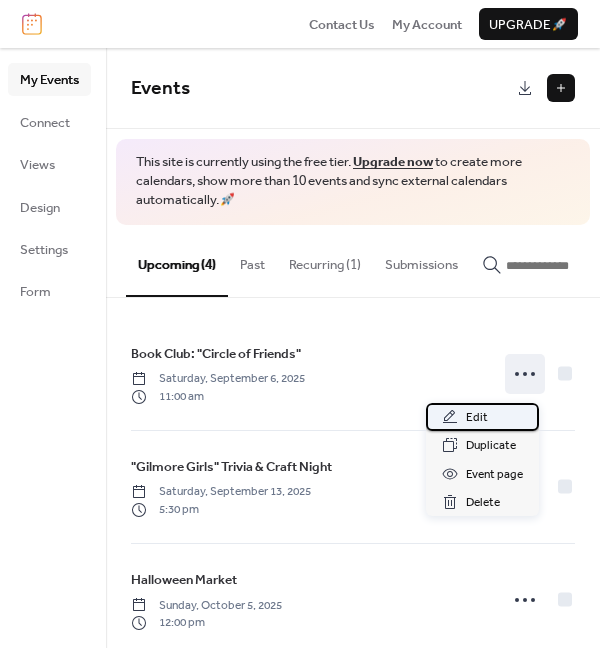 click on "Edit" at bounding box center [482, 417] 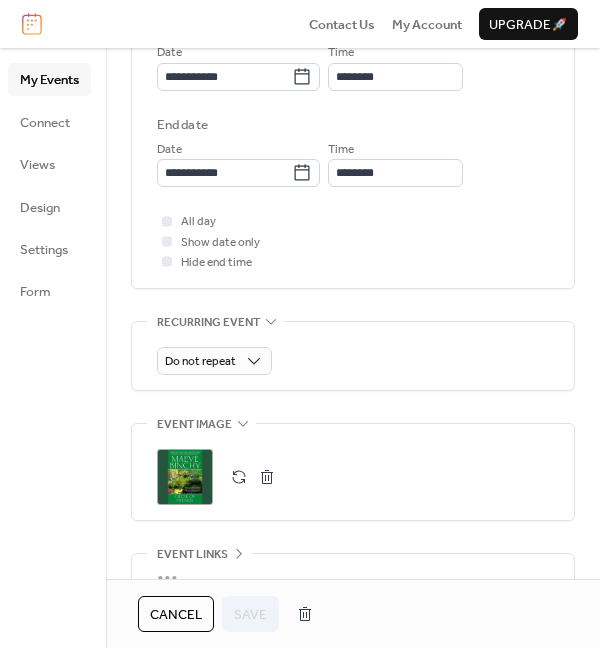 scroll, scrollTop: 718, scrollLeft: 0, axis: vertical 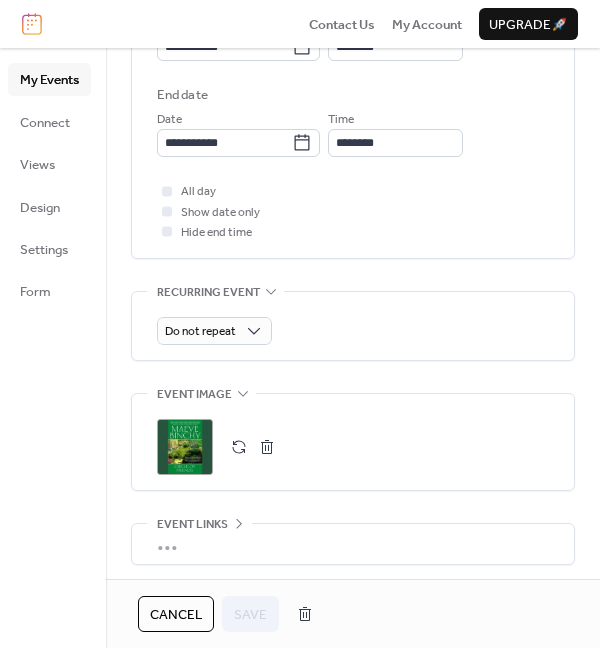 click at bounding box center (267, 447) 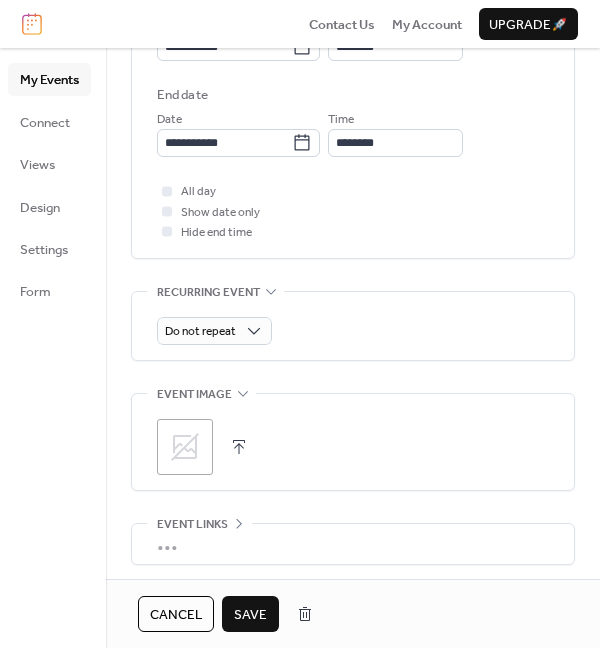 click 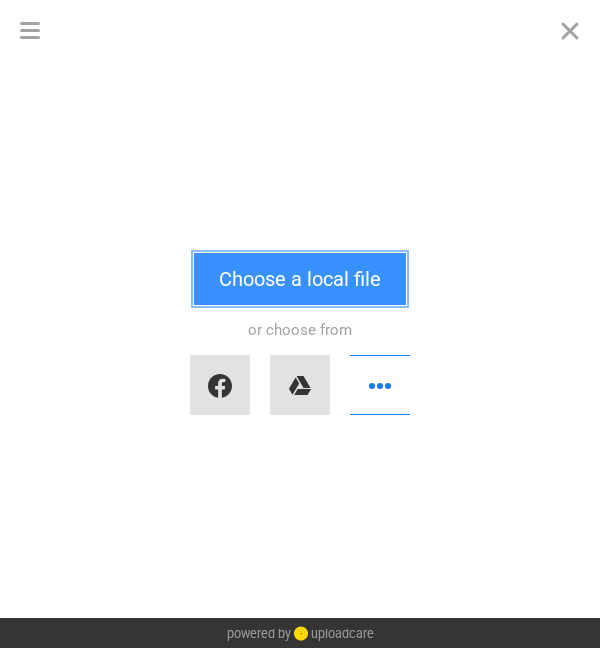 click on "Choose a local file" at bounding box center [300, 279] 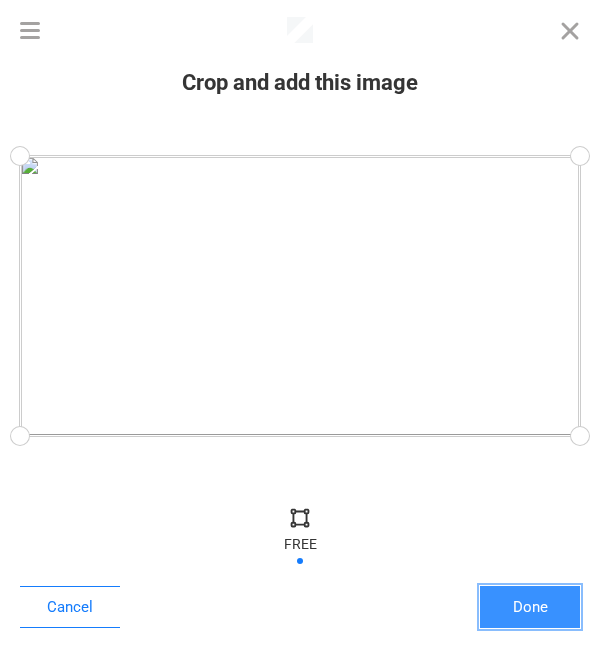 click on "Done" at bounding box center (530, 607) 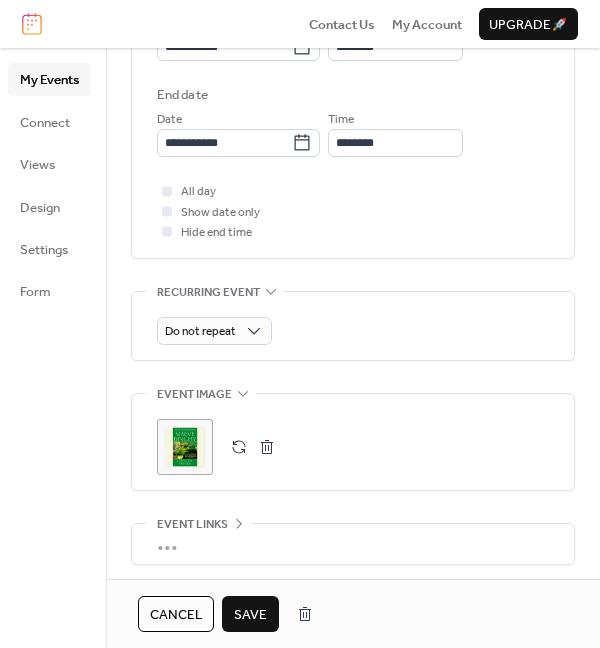 click on "Save" at bounding box center [250, 615] 